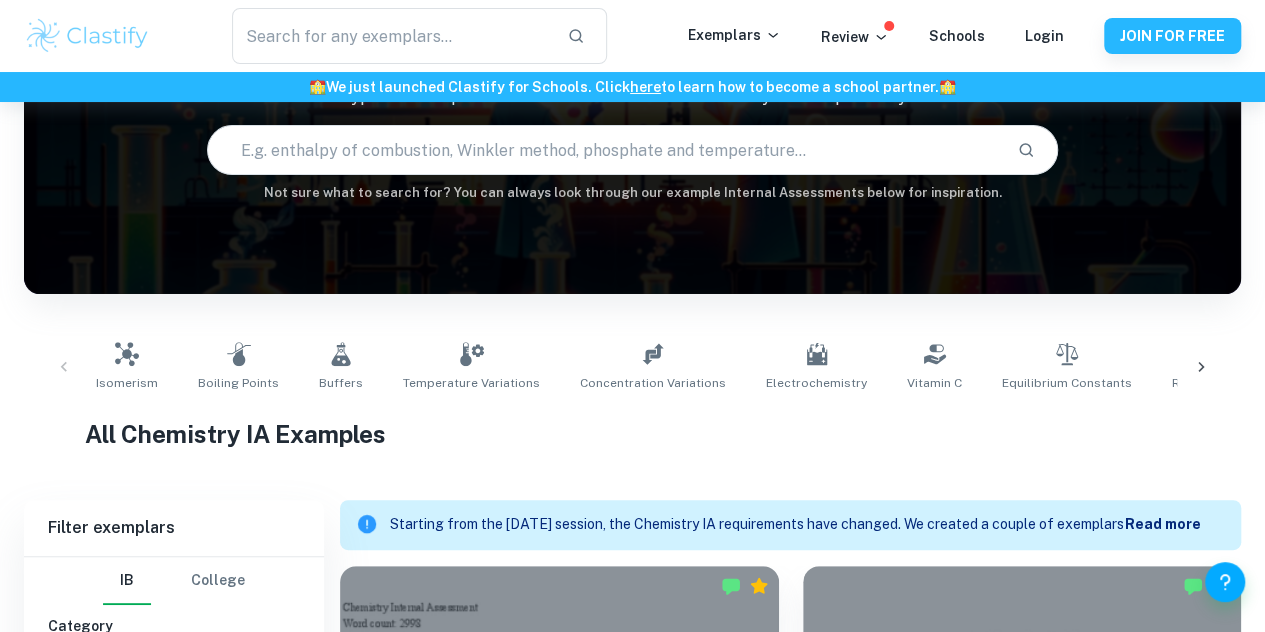 scroll, scrollTop: 174, scrollLeft: 0, axis: vertical 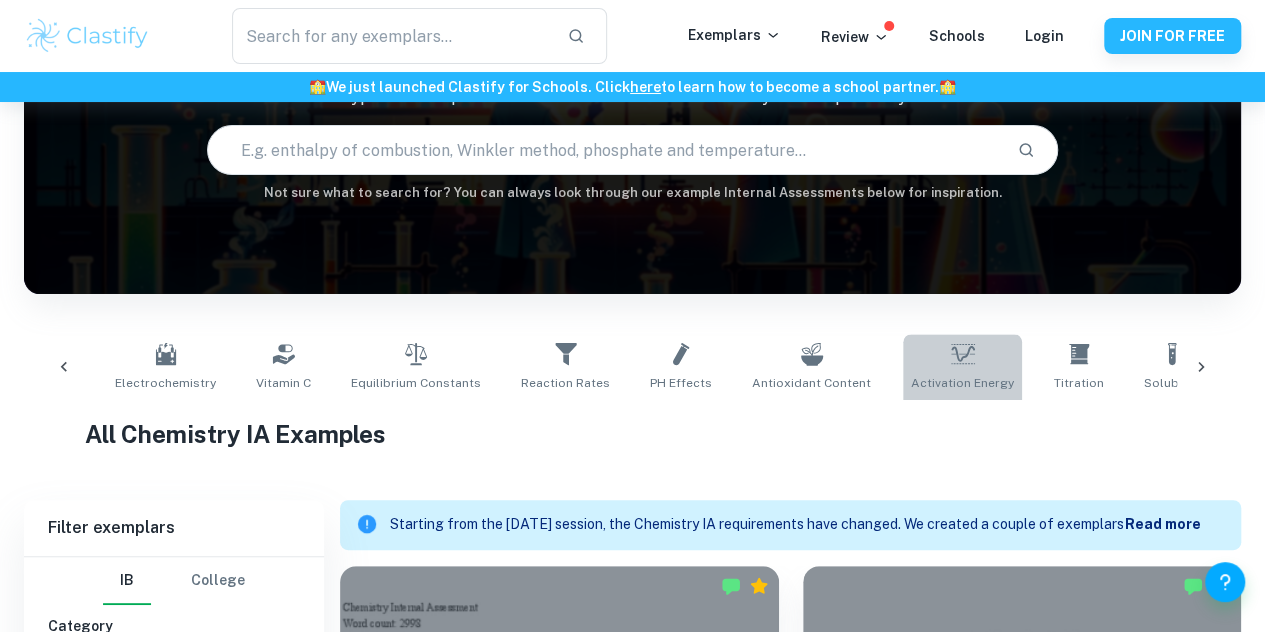 click on "Activation Energy" at bounding box center (962, 367) 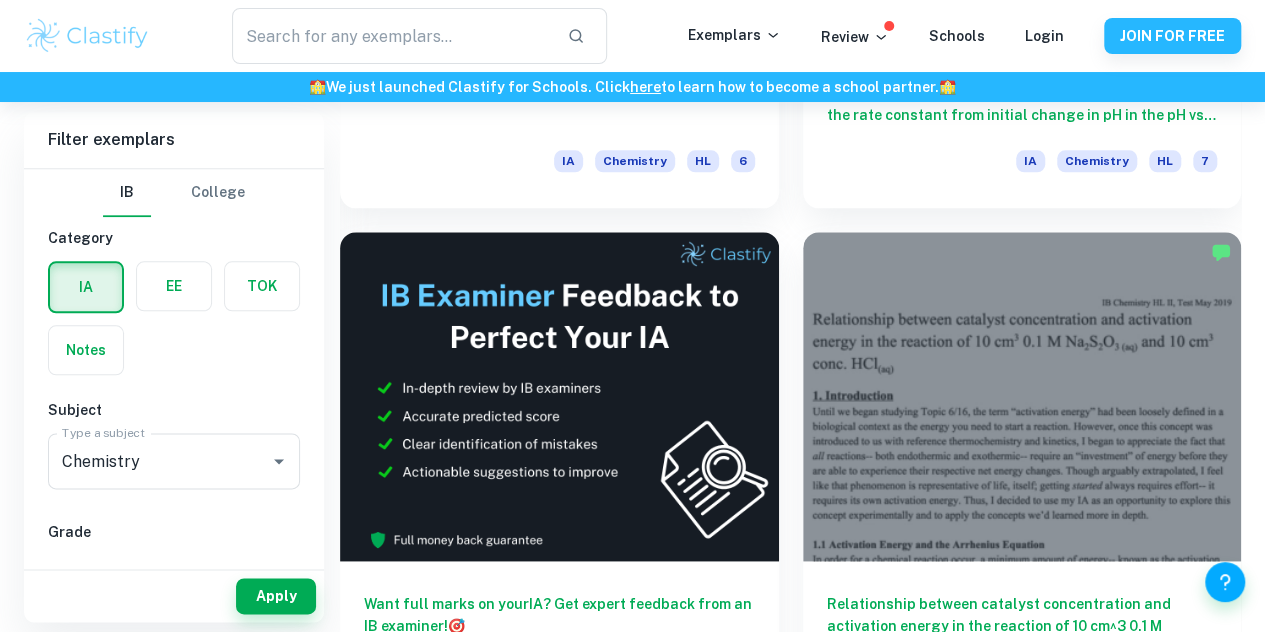scroll, scrollTop: 1050, scrollLeft: 0, axis: vertical 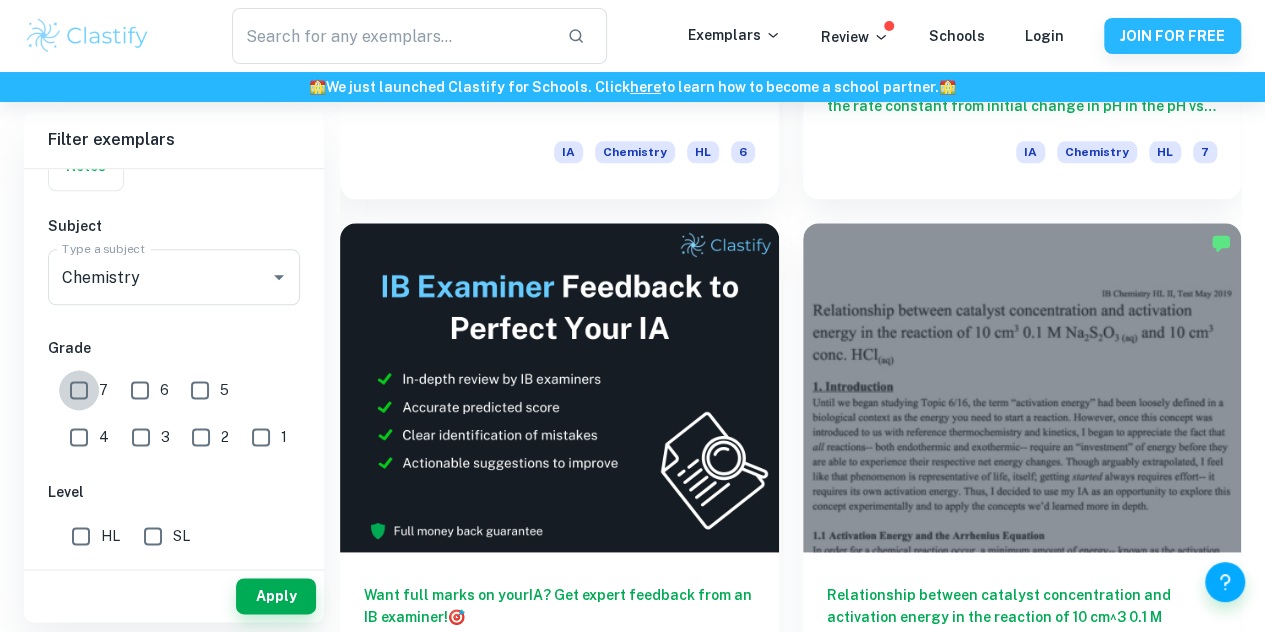 click on "7" at bounding box center [79, 390] 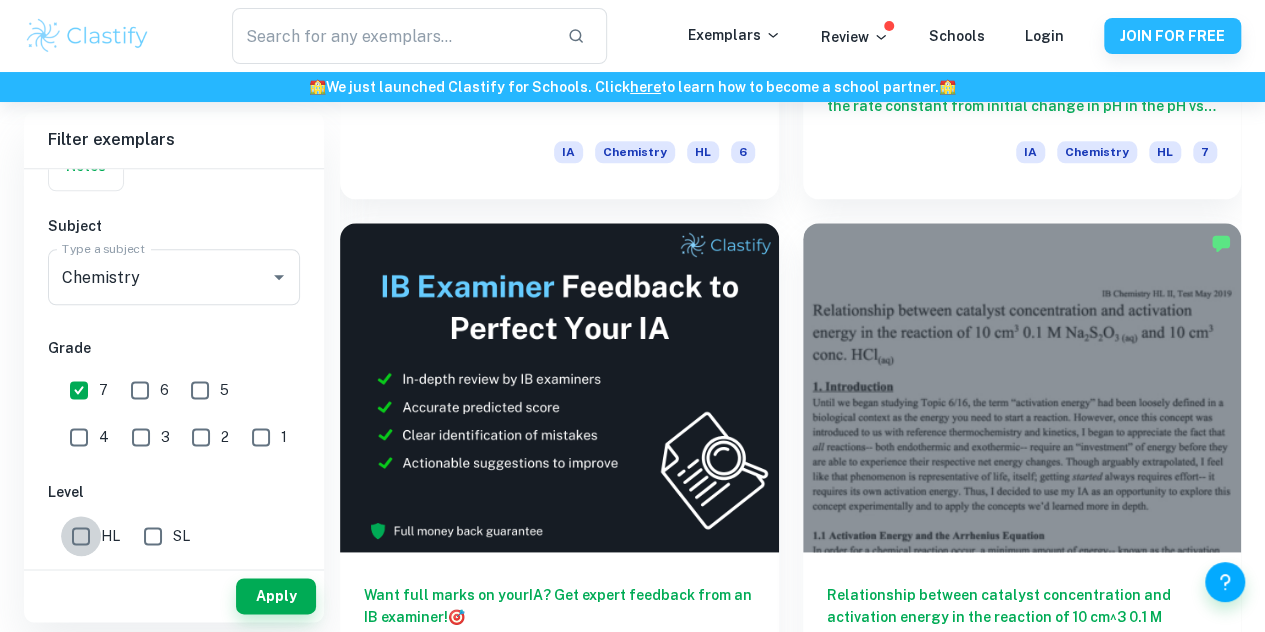 click on "HL" at bounding box center [81, 536] 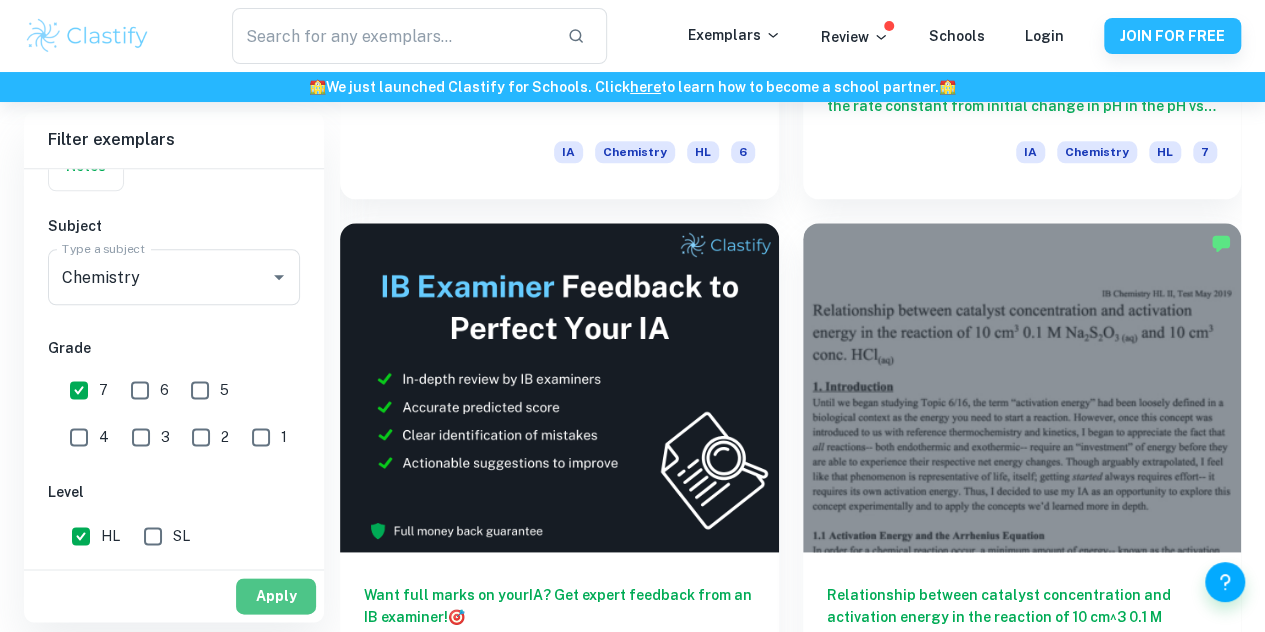 click on "Apply" at bounding box center [276, 596] 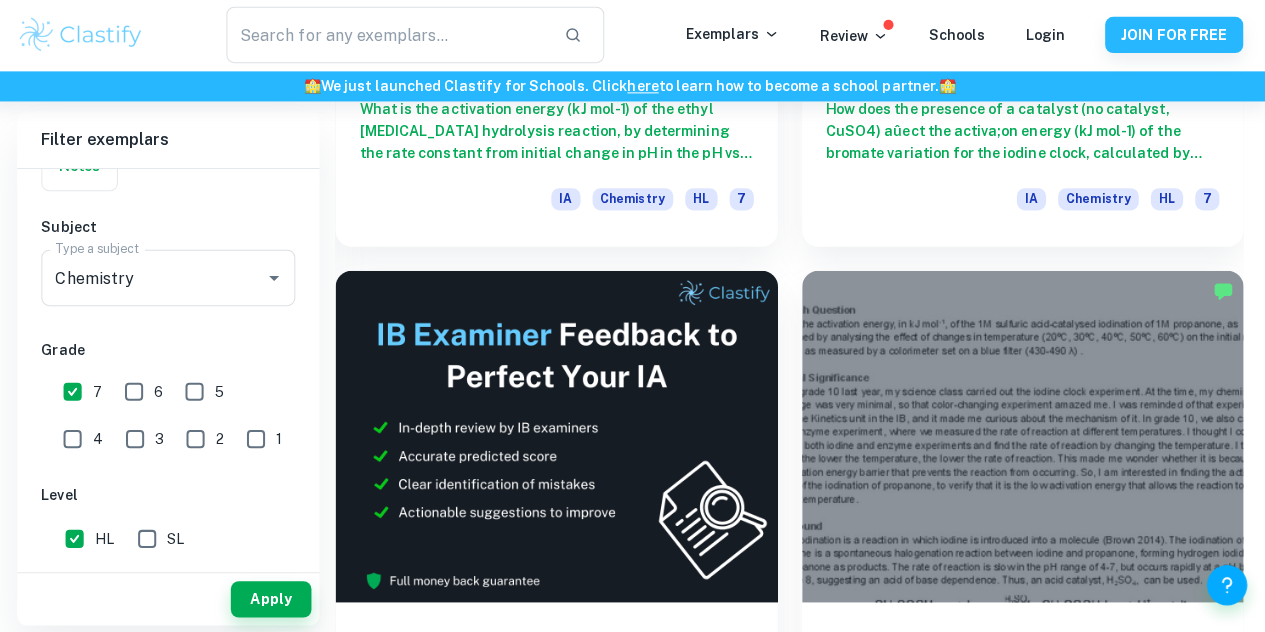 scroll, scrollTop: 1002, scrollLeft: 0, axis: vertical 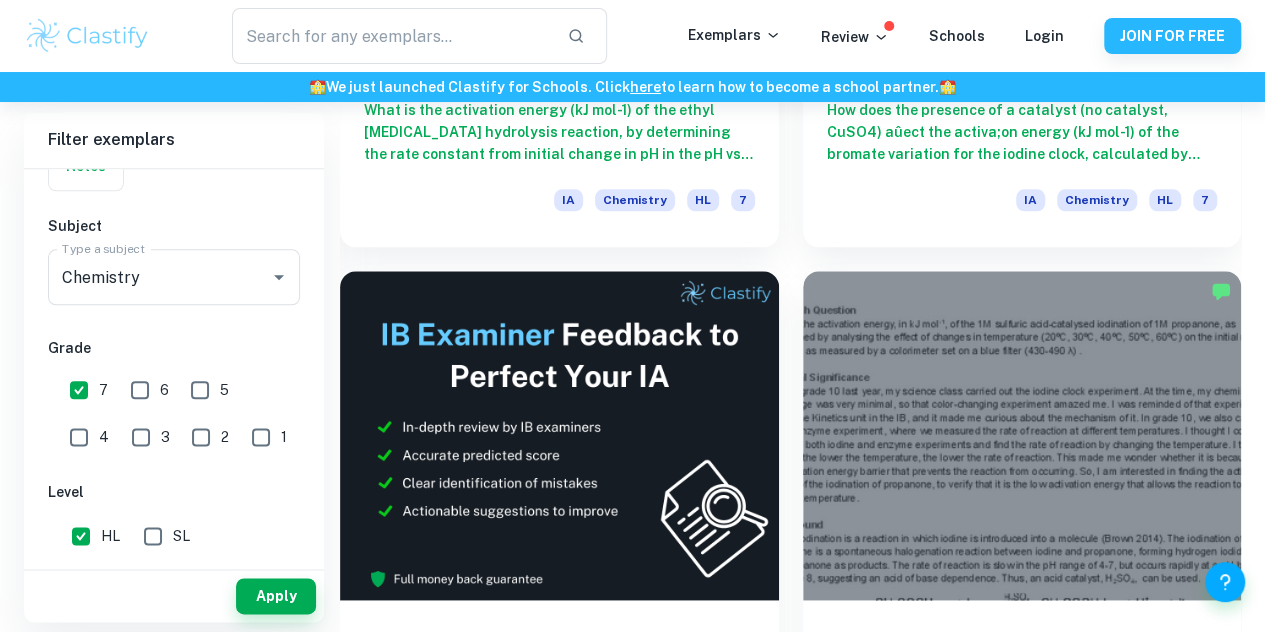 click on "To determine the Activation Energy (Ea) between Red Food Dye (C18H14N2Na2O8S2) and Bleach (NaClO) using Absorption [MEDICAL_DATA] by changing volume of Bleach (0.5ml to 2 ml) and Temperature (298K & 323K) IA Chemistry HL 7" at bounding box center (1022, 1218) 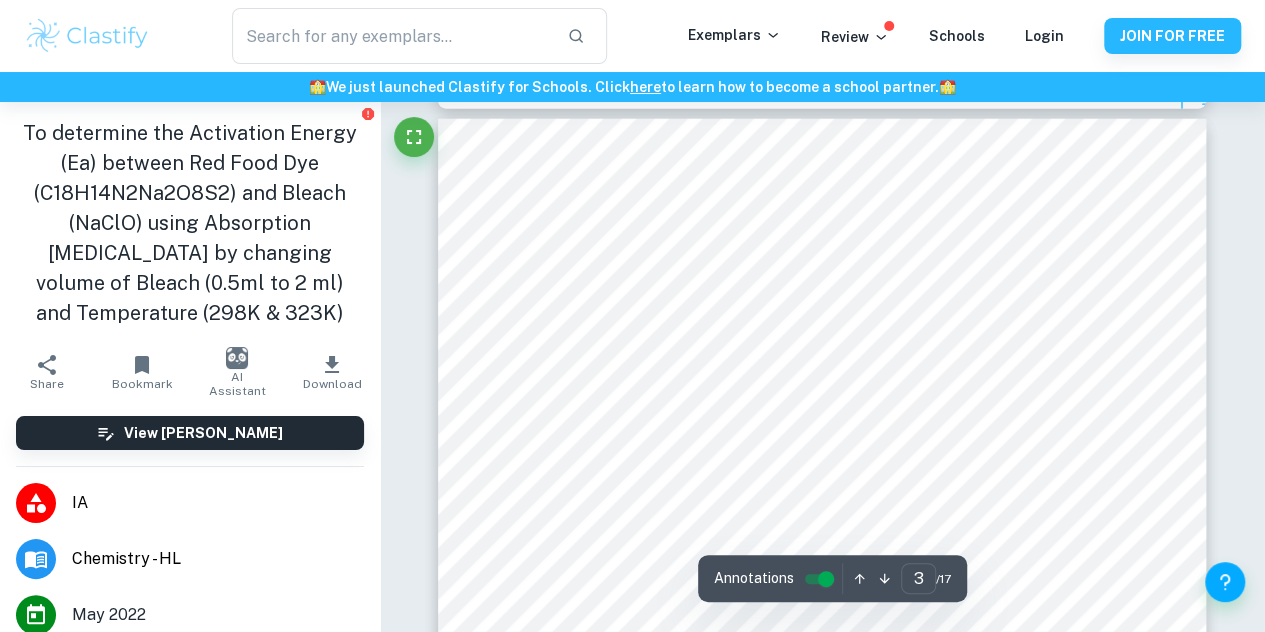 scroll, scrollTop: 2604, scrollLeft: 0, axis: vertical 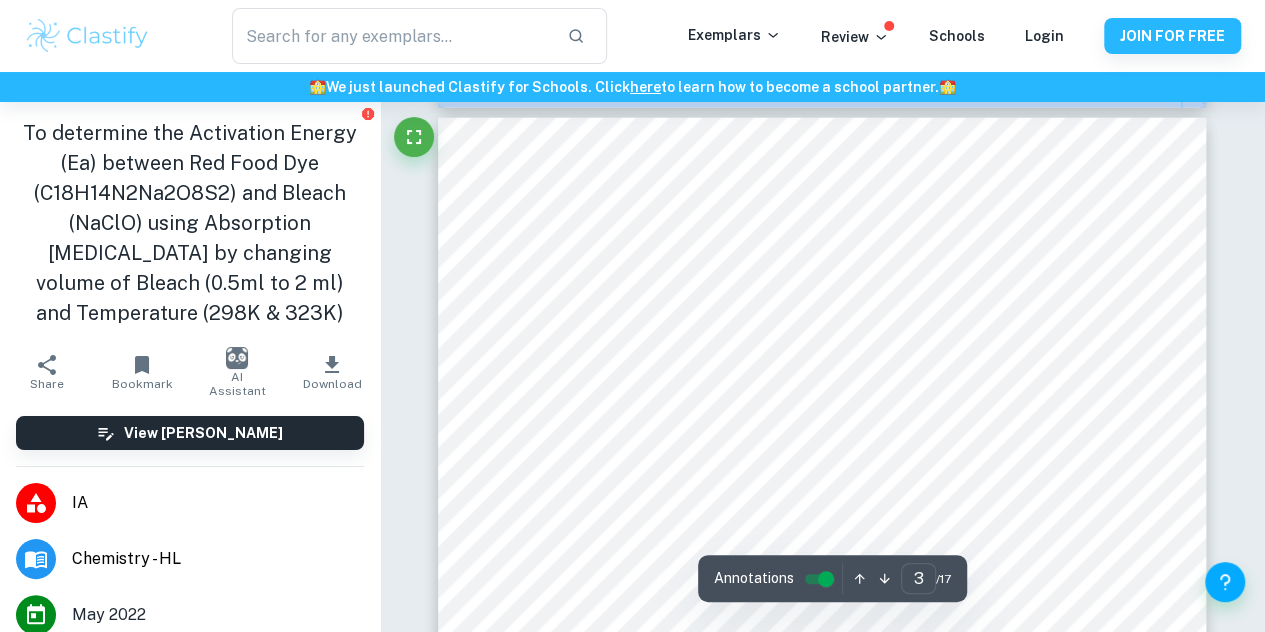 type on "2" 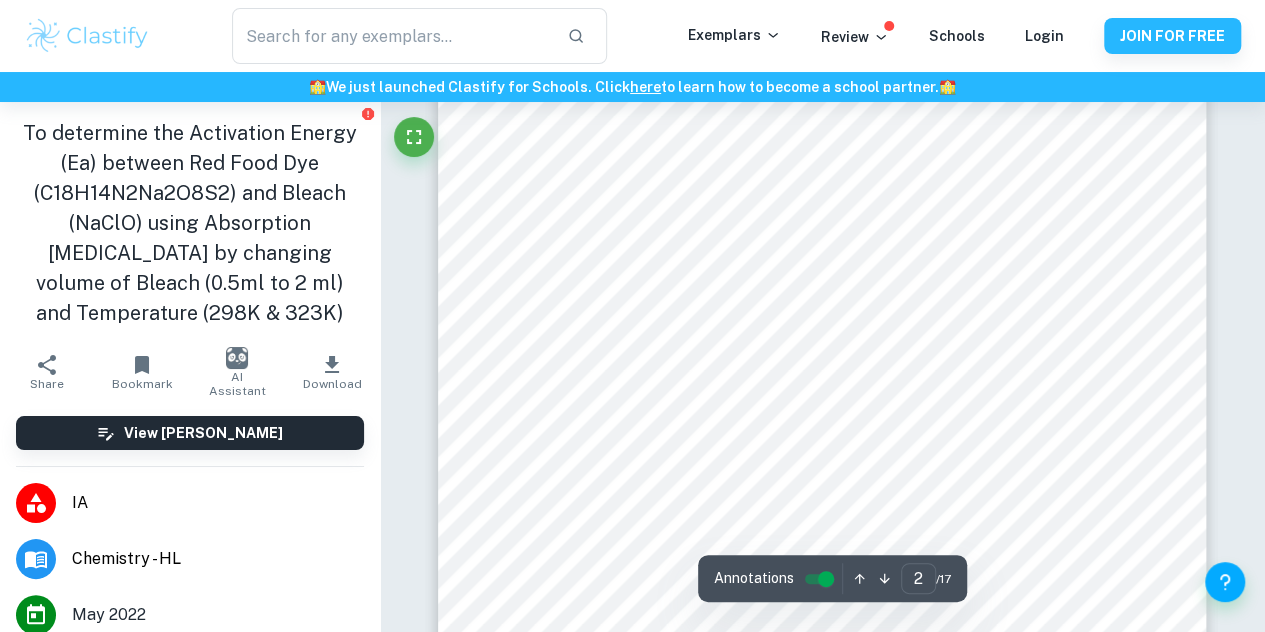 drag, startPoint x: 398, startPoint y: 207, endPoint x: 24, endPoint y: -19, distance: 436.98056 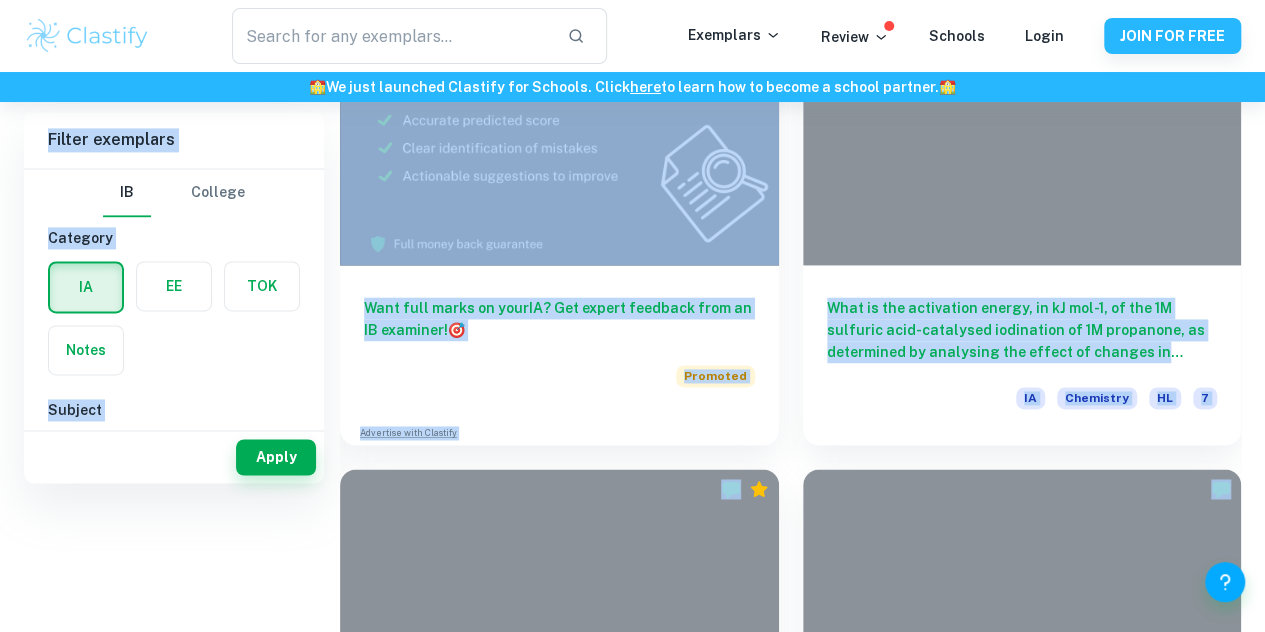 scroll, scrollTop: 423, scrollLeft: 0, axis: vertical 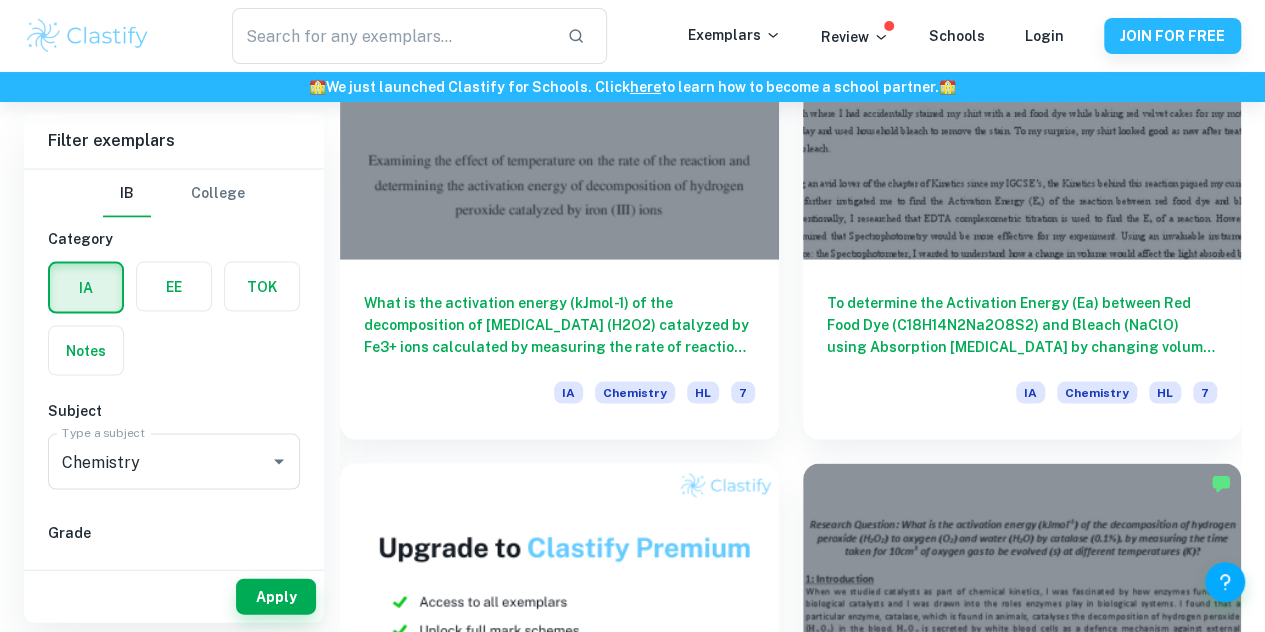 click on "Investigation into the Kinetics of the decomposition of [MEDICAL_DATA]" at bounding box center [559, 1917] 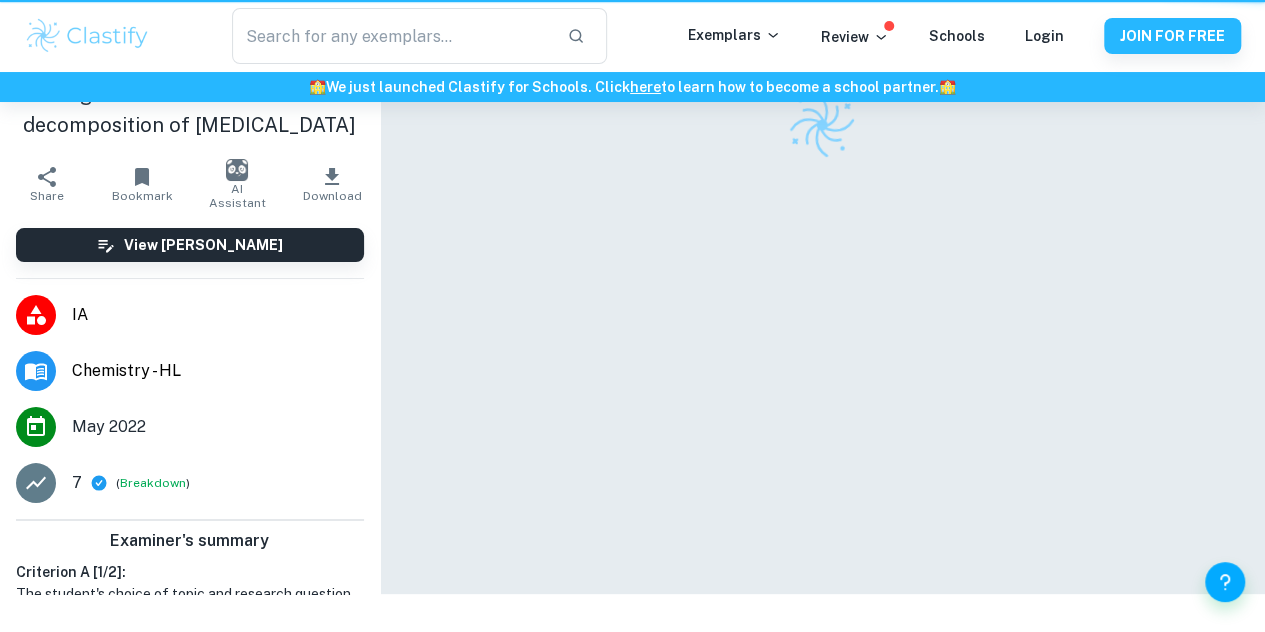 scroll, scrollTop: 0, scrollLeft: 0, axis: both 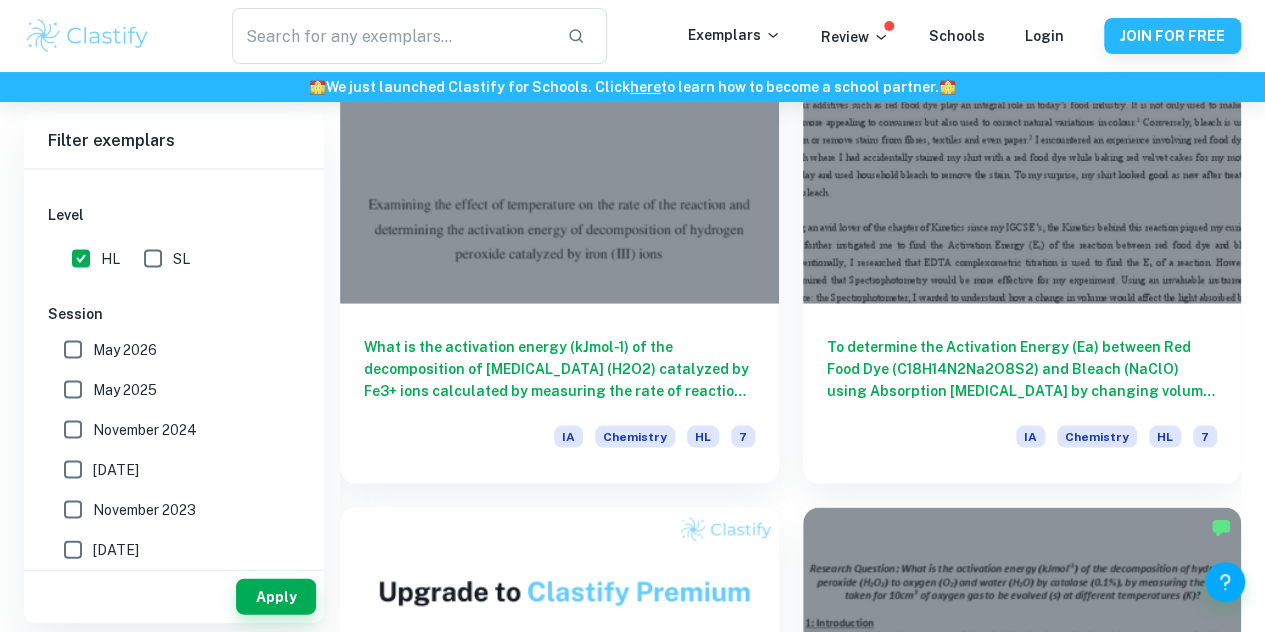 click on "Investigation into the Kinetics of the decomposition of [MEDICAL_DATA]" at bounding box center (559, 1961) 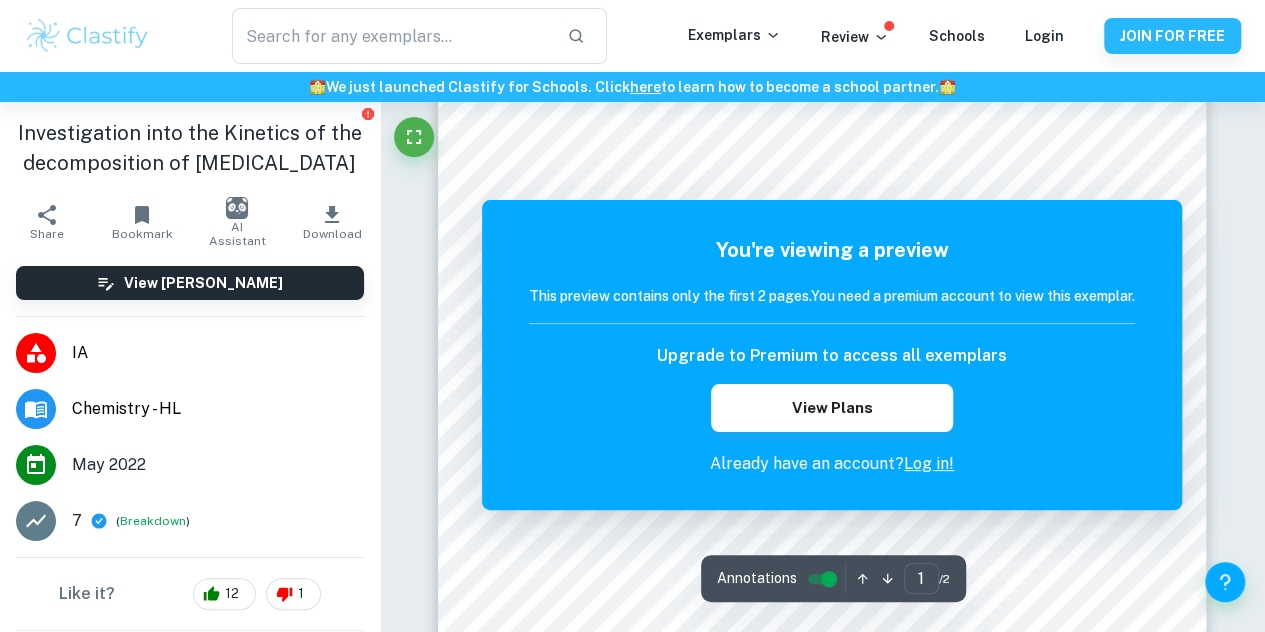 scroll, scrollTop: 111, scrollLeft: 0, axis: vertical 